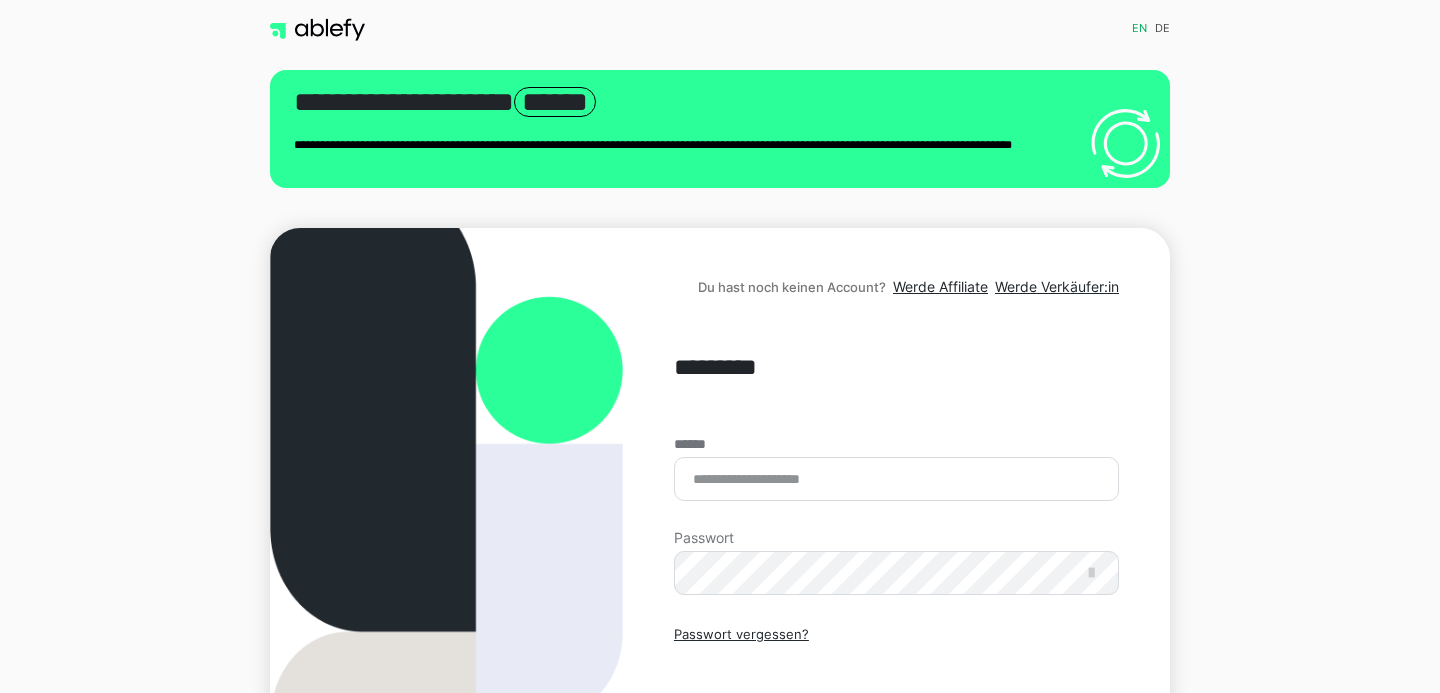 scroll, scrollTop: 0, scrollLeft: 0, axis: both 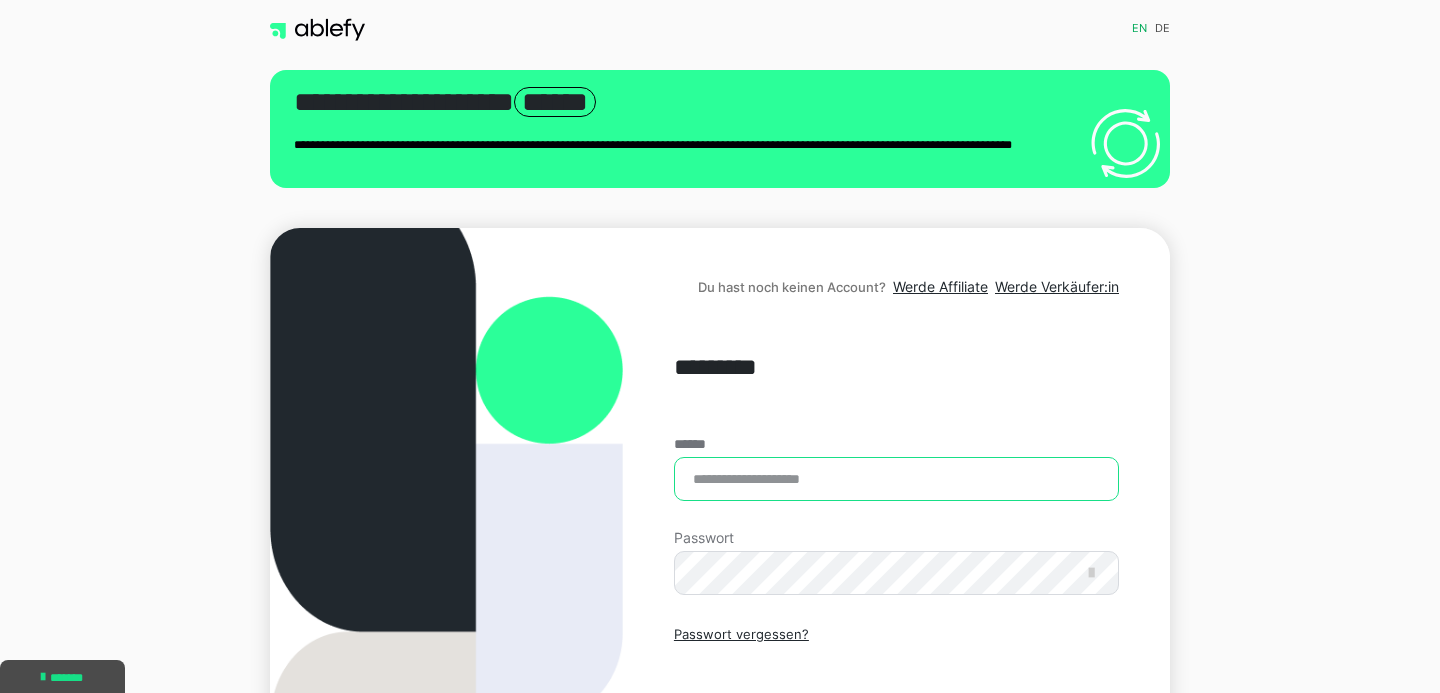 click on "******" at bounding box center [896, 479] 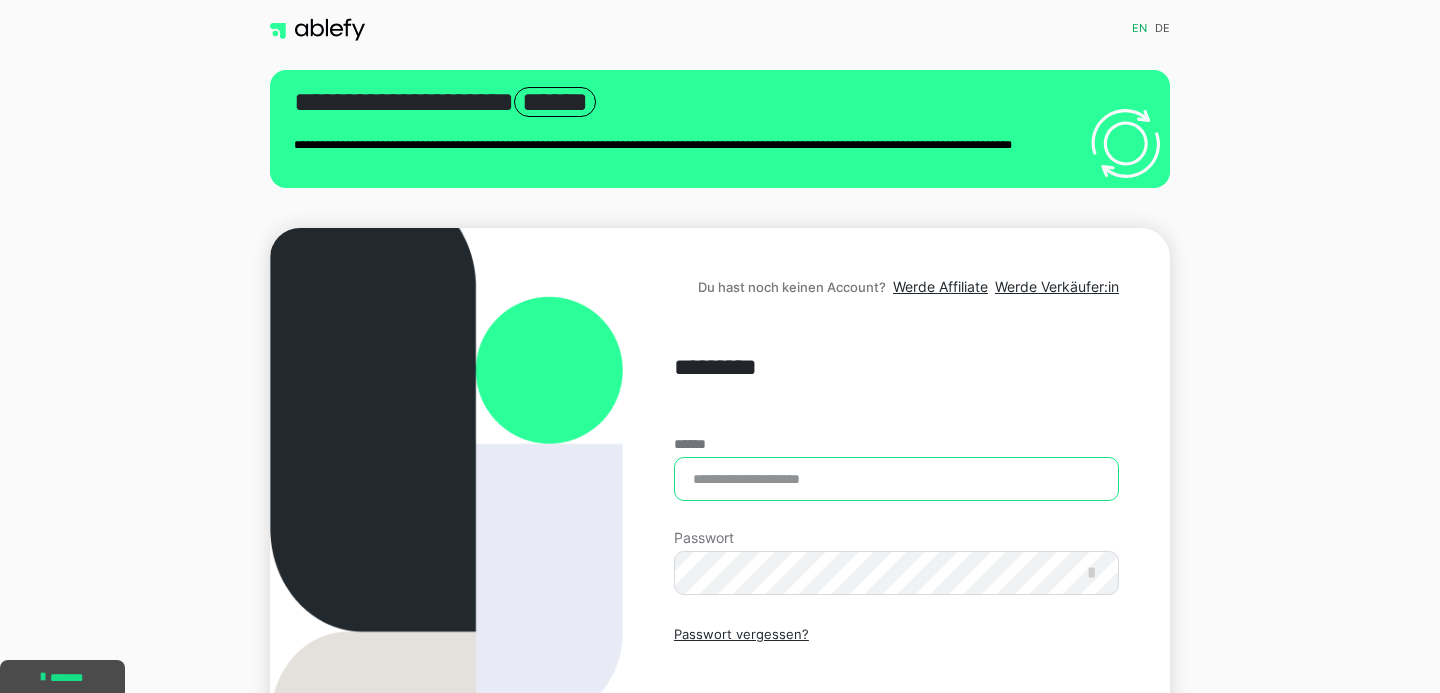 paste on "**********" 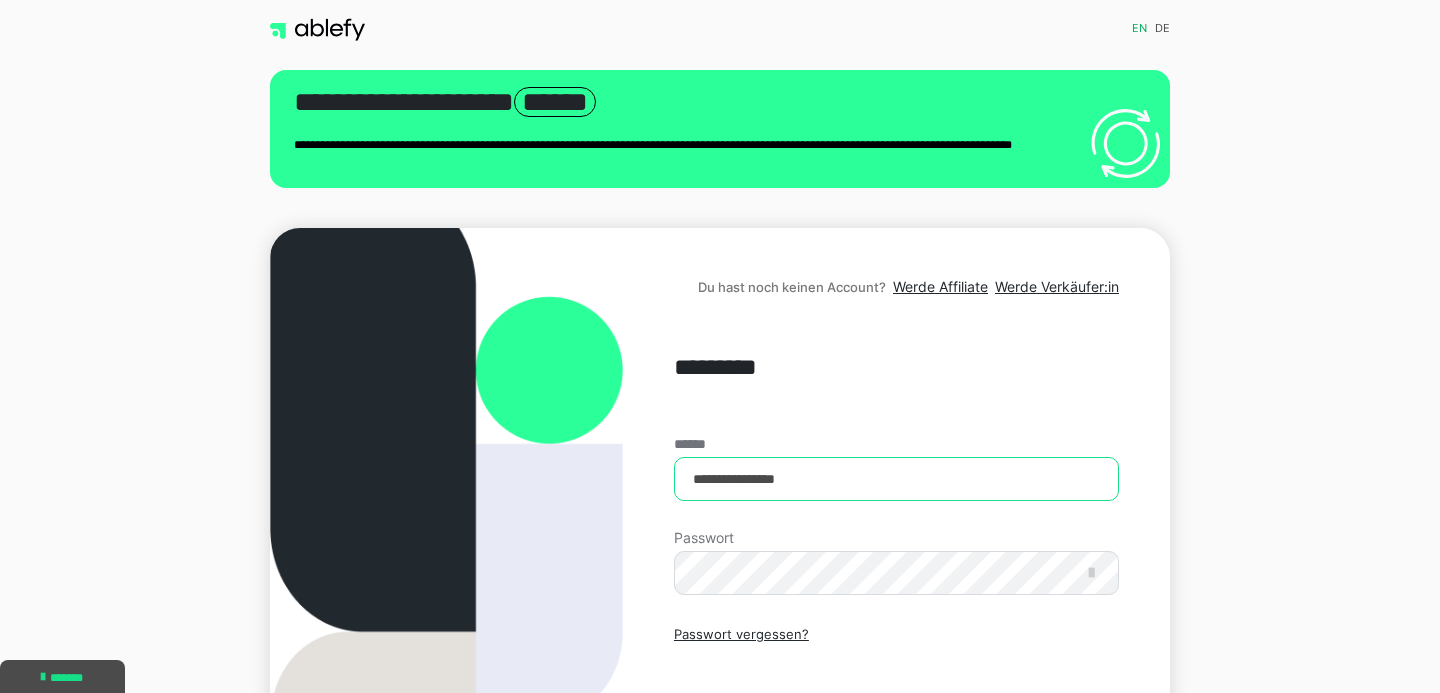 type on "**********" 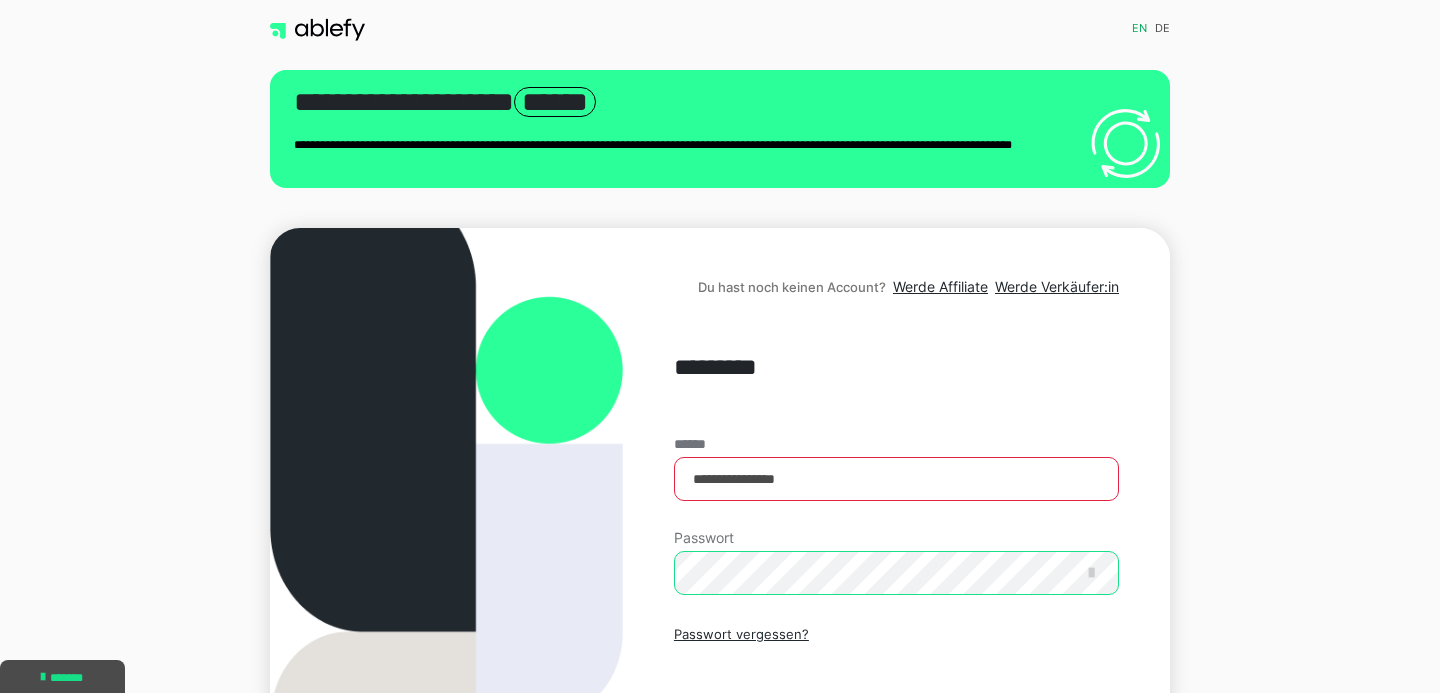 scroll, scrollTop: 0, scrollLeft: 0, axis: both 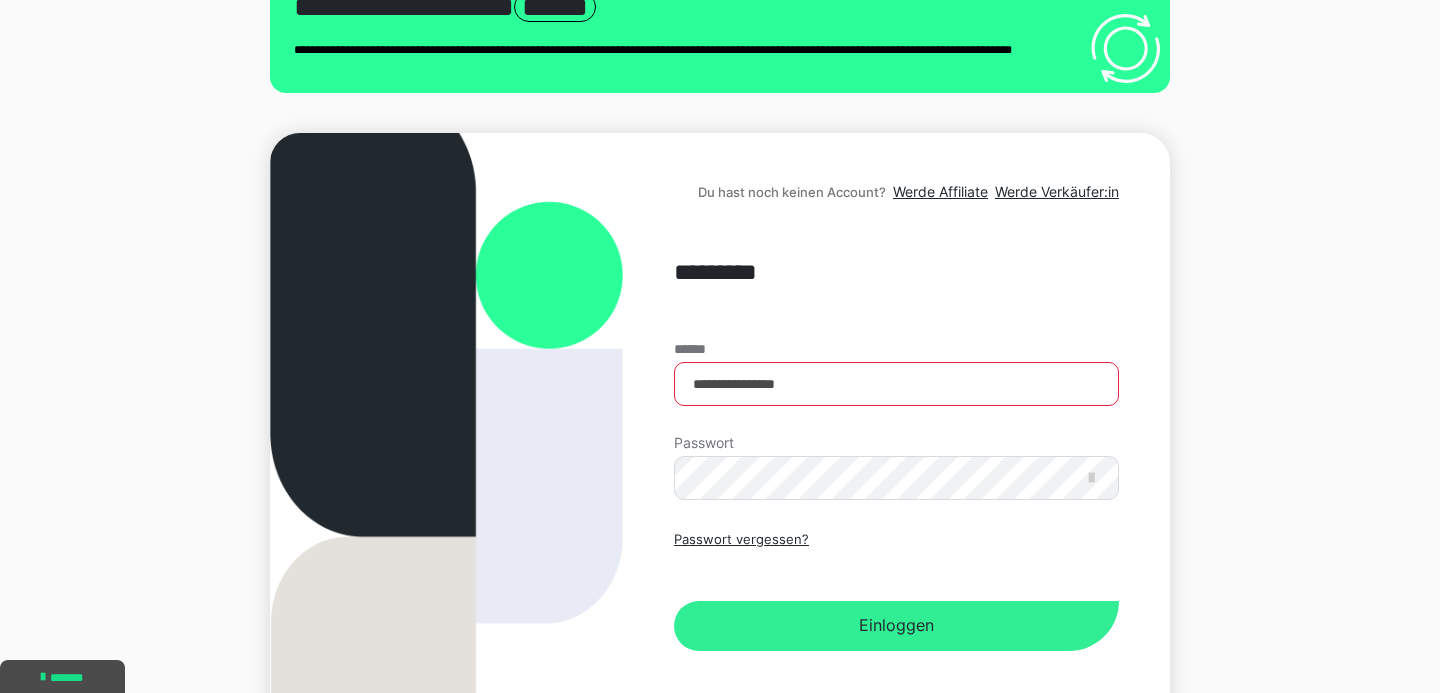 click on "Einloggen" at bounding box center [896, 626] 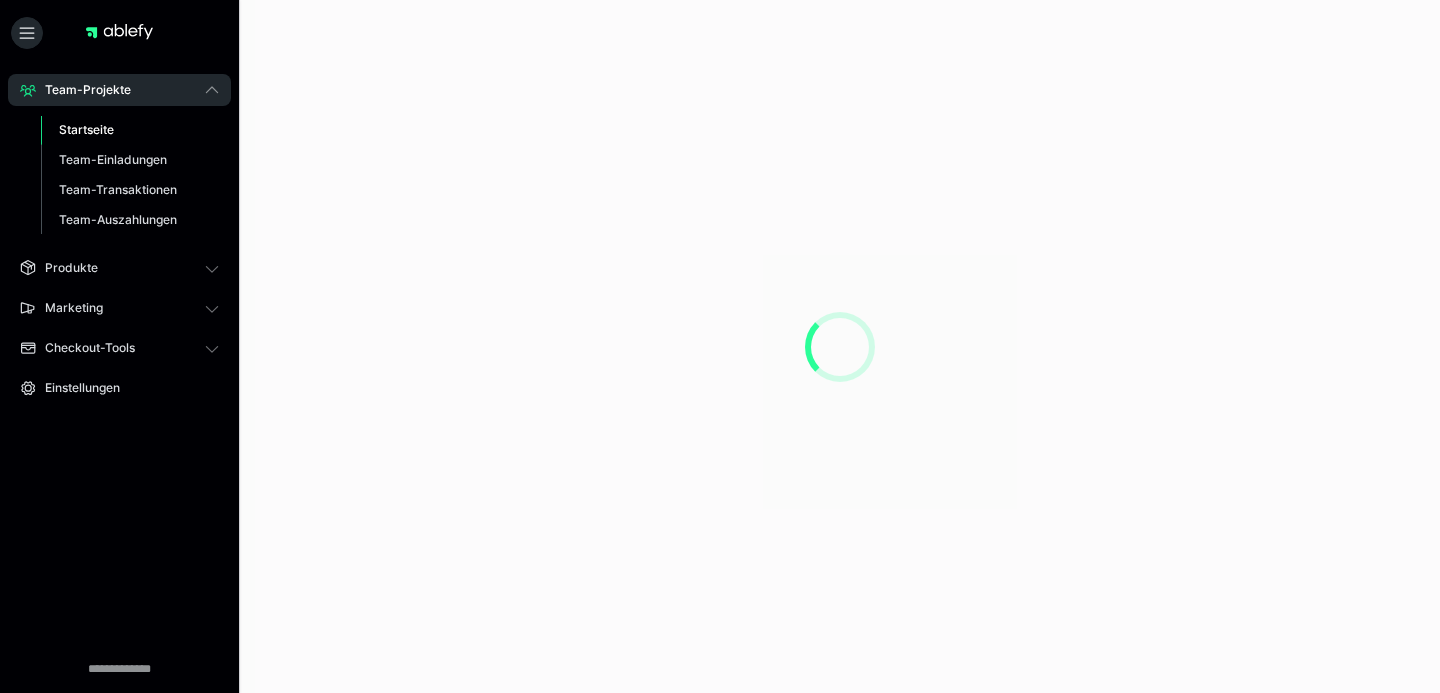 scroll, scrollTop: 0, scrollLeft: 0, axis: both 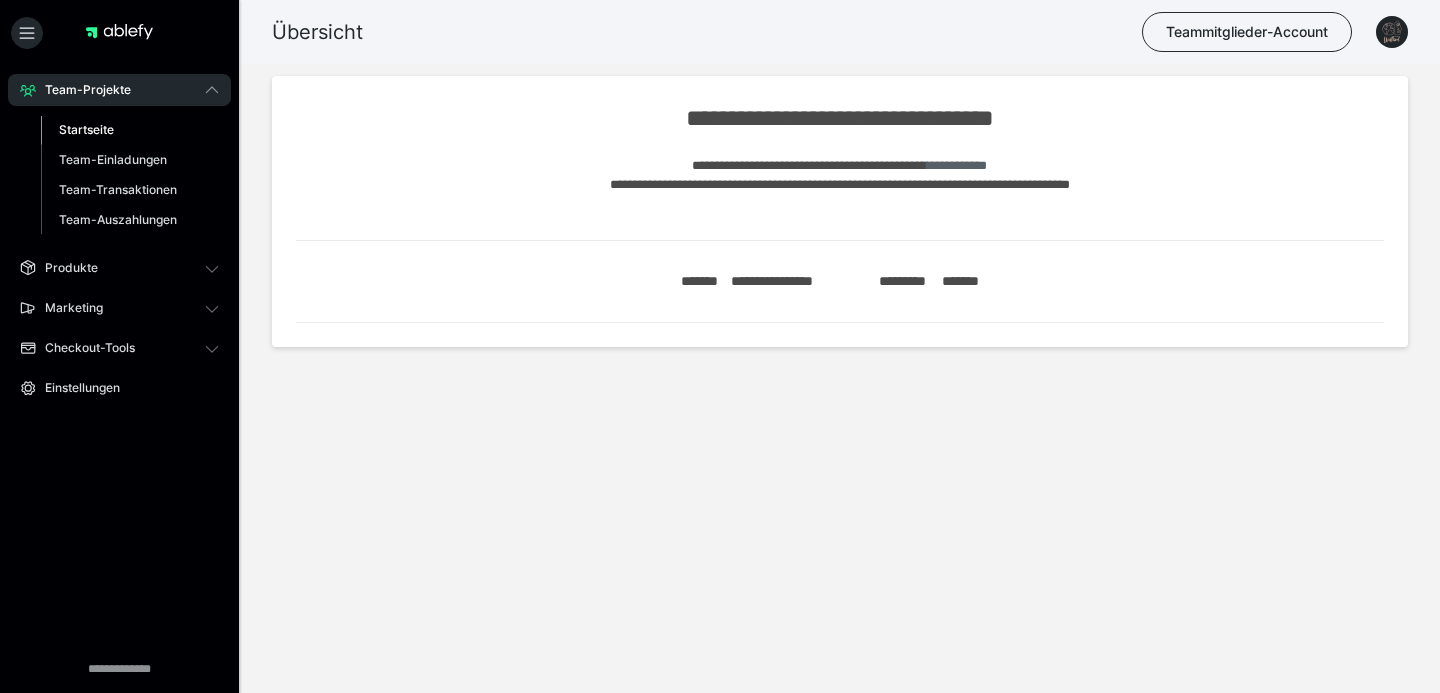 click on "**********" at bounding box center [957, 165] 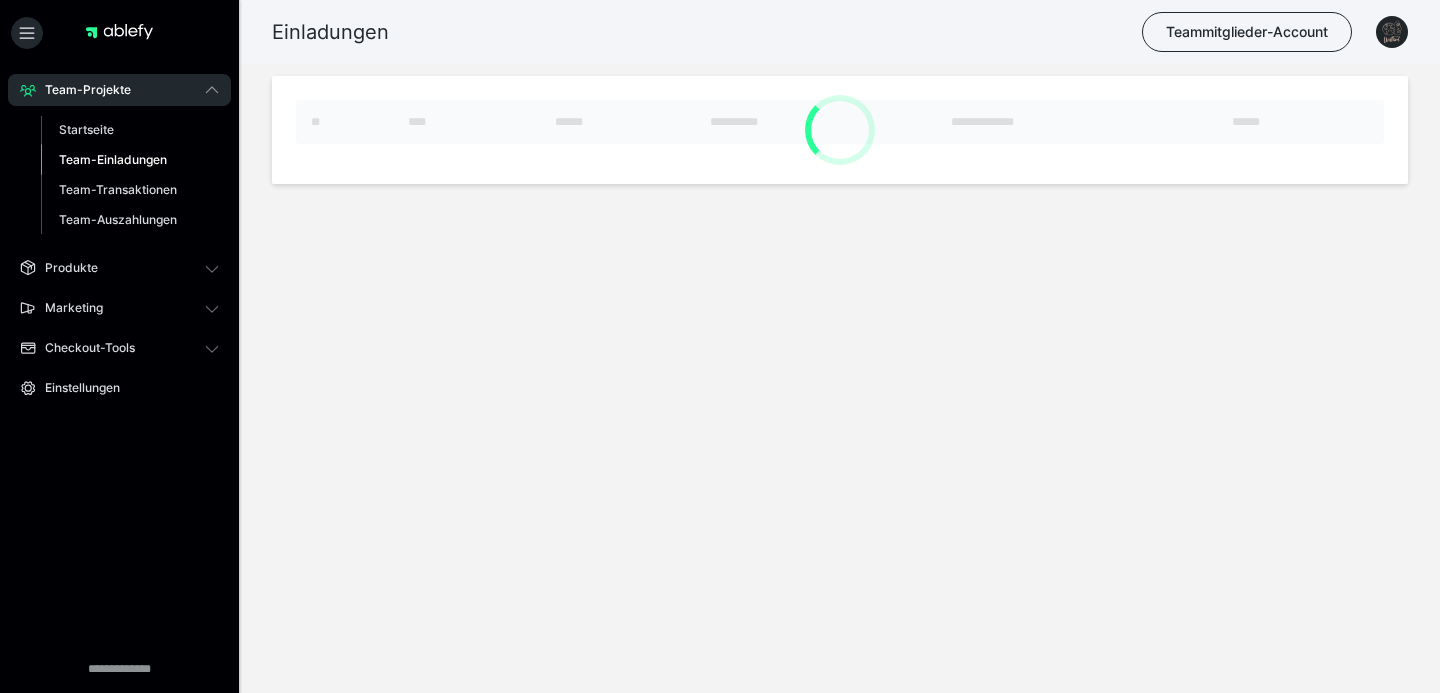 scroll, scrollTop: 0, scrollLeft: 0, axis: both 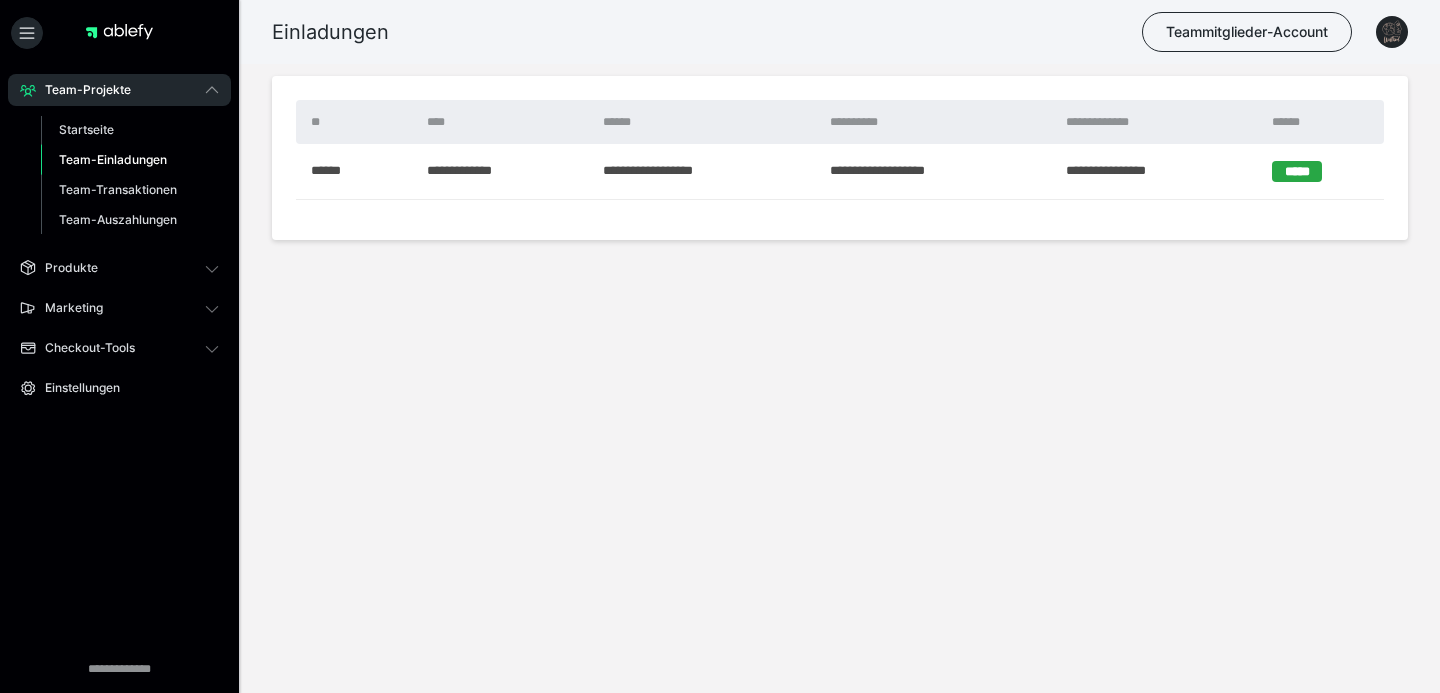 click on "**********" at bounding box center [503, 171] 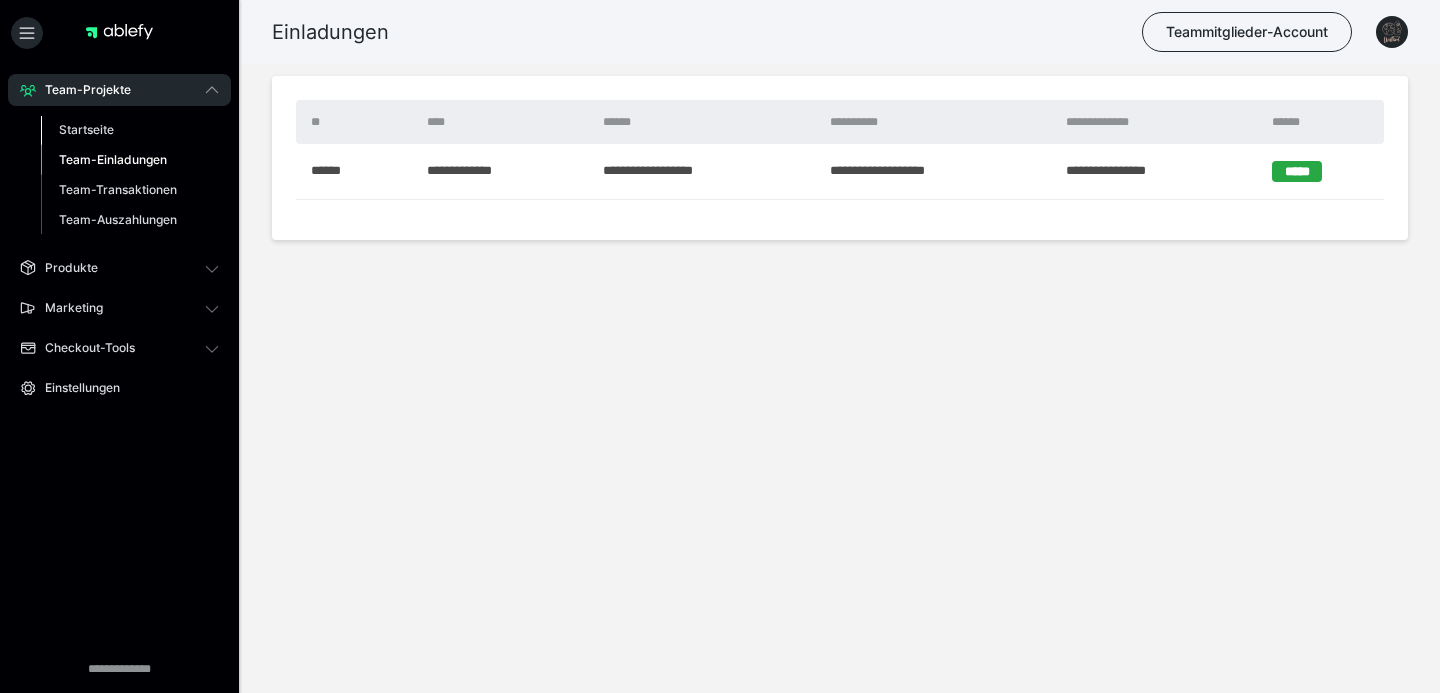 click on "Startseite" at bounding box center [86, 129] 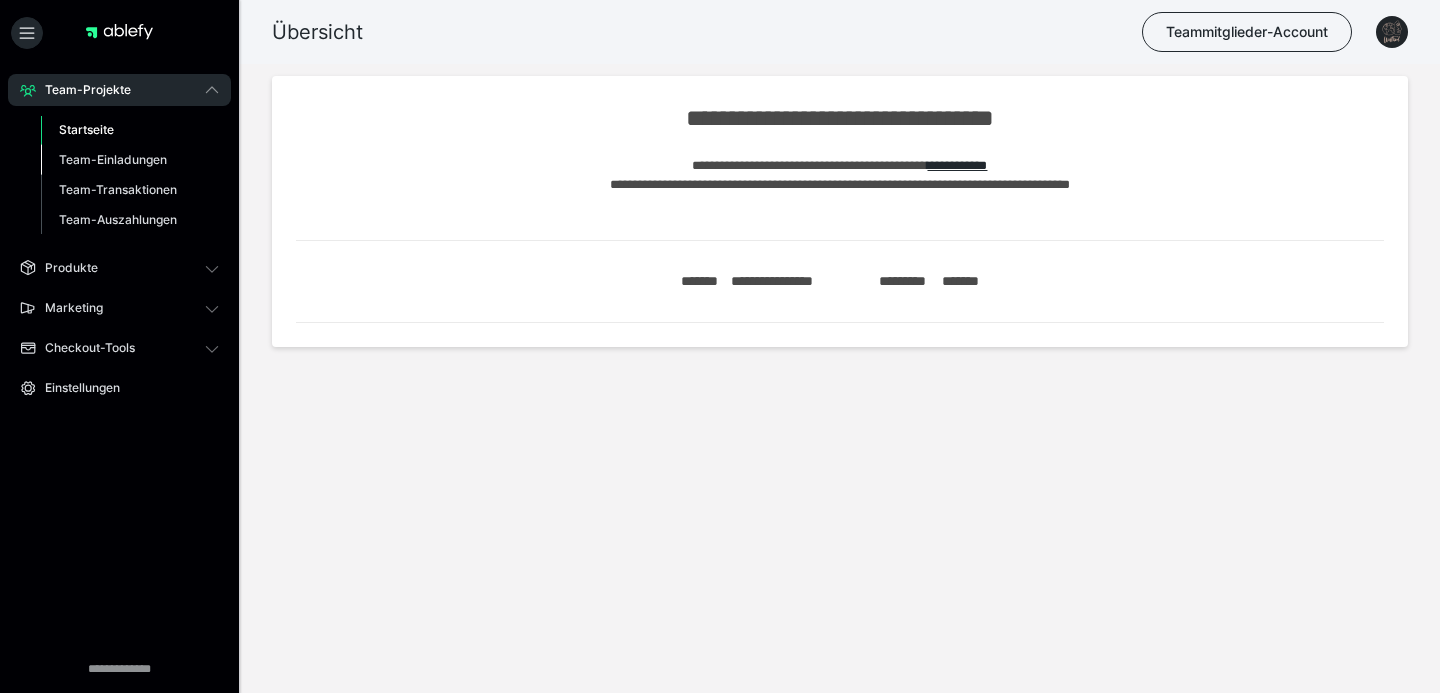 click on "Team-Einladungen" at bounding box center [113, 159] 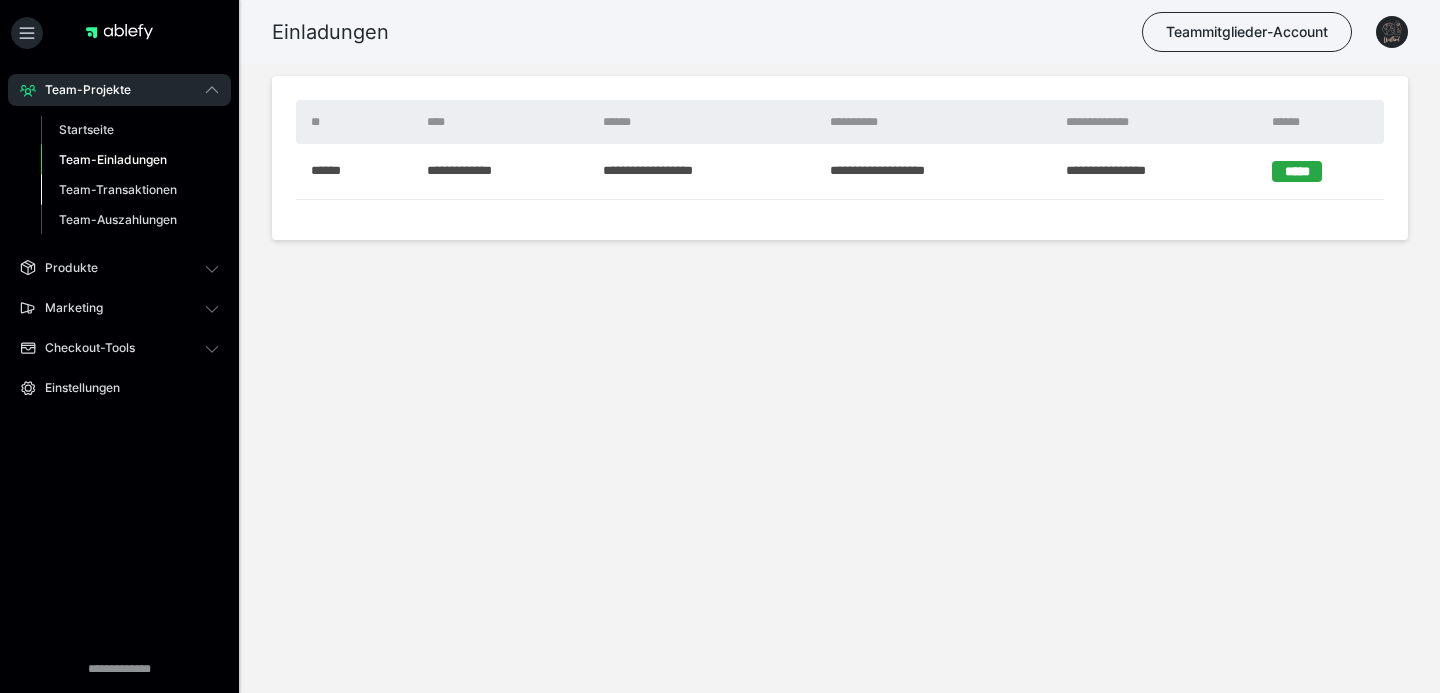click on "Team-Transaktionen" at bounding box center [118, 189] 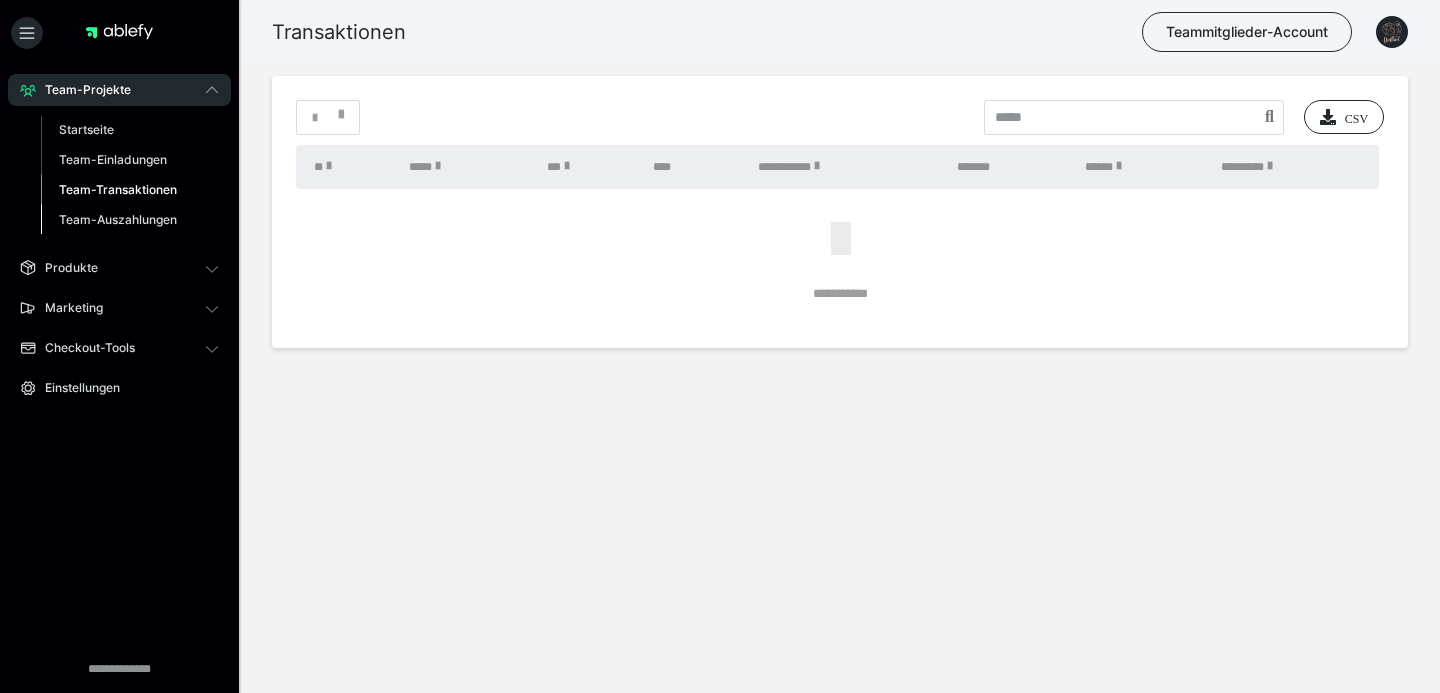 click on "Team-Auszahlungen" at bounding box center [118, 219] 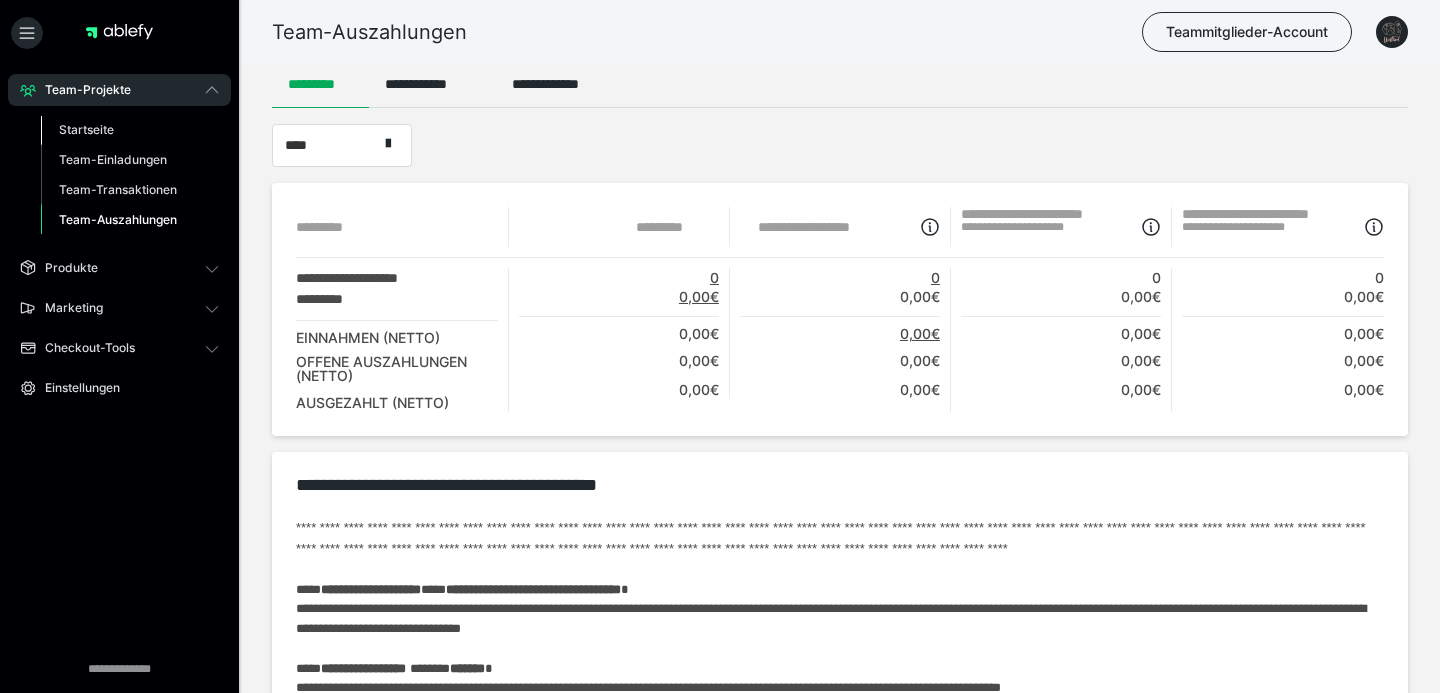click on "Startseite" at bounding box center (130, 130) 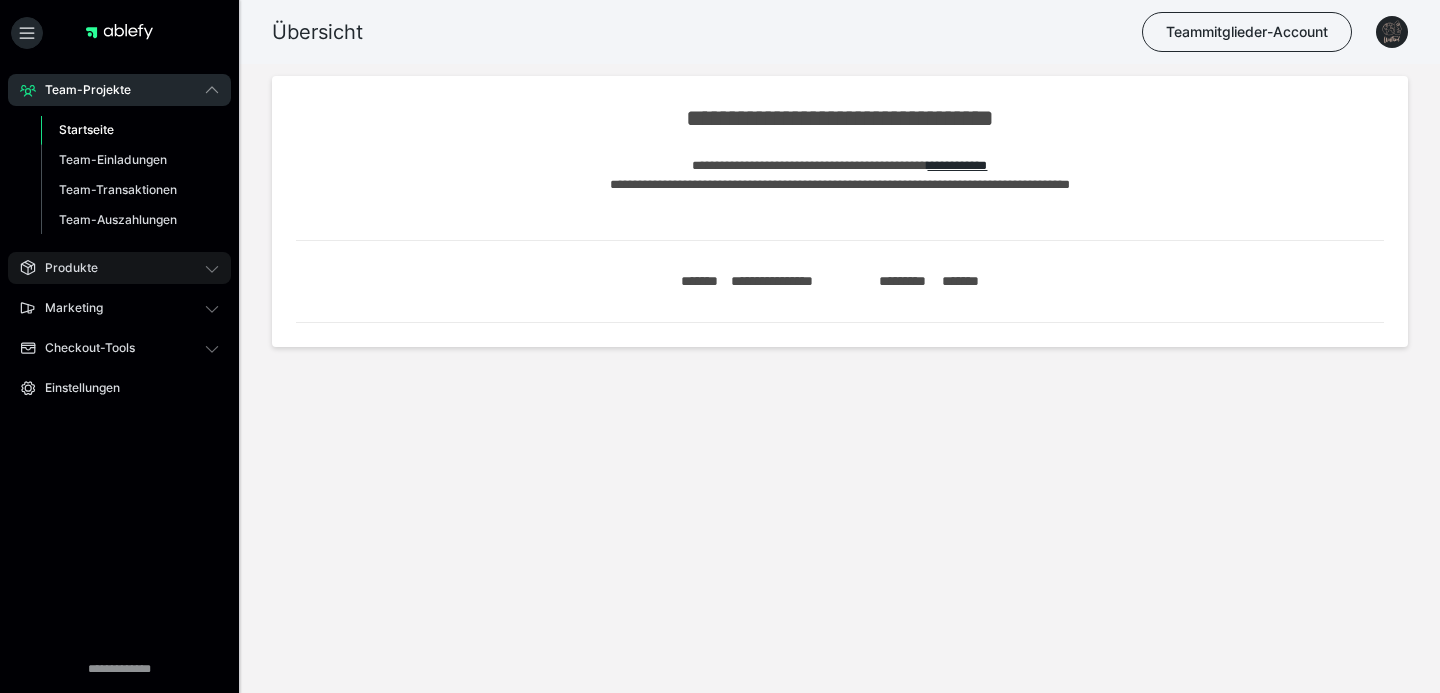 click on "Produkte" at bounding box center [119, 268] 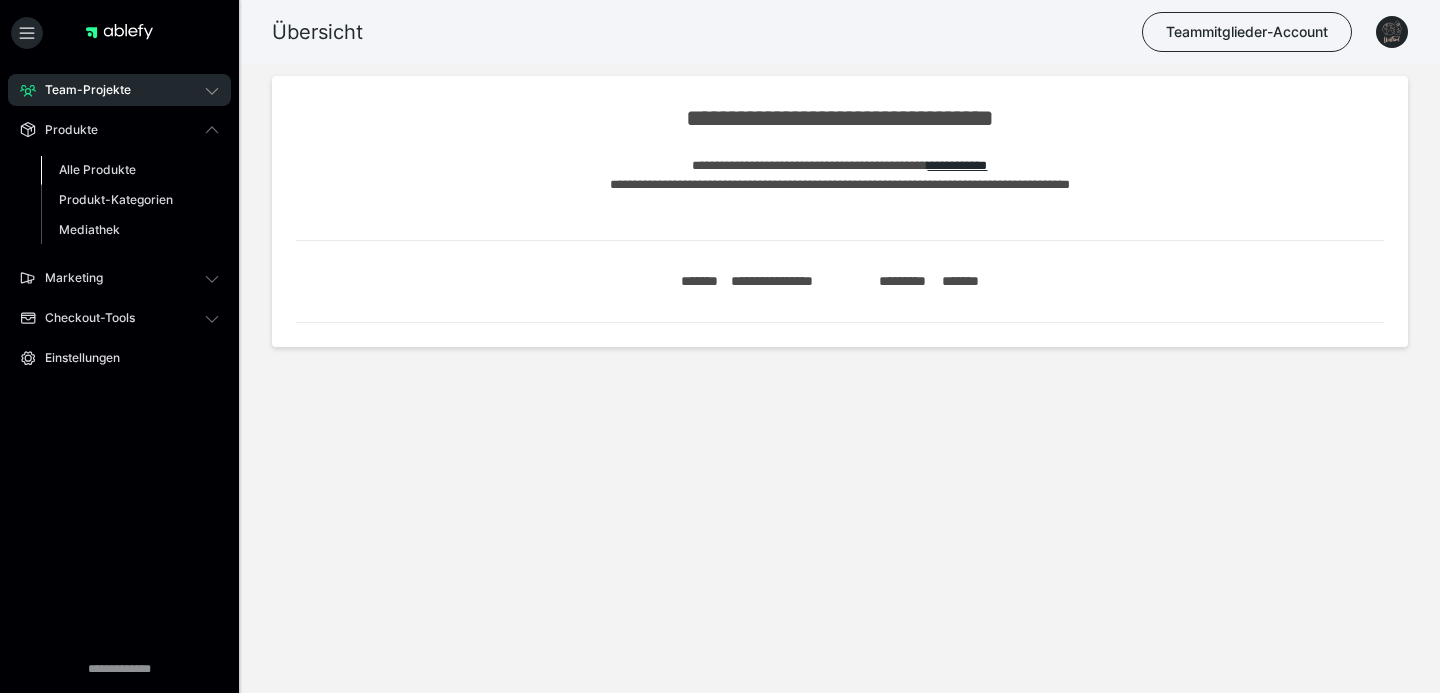 click on "Alle Produkte" at bounding box center (97, 169) 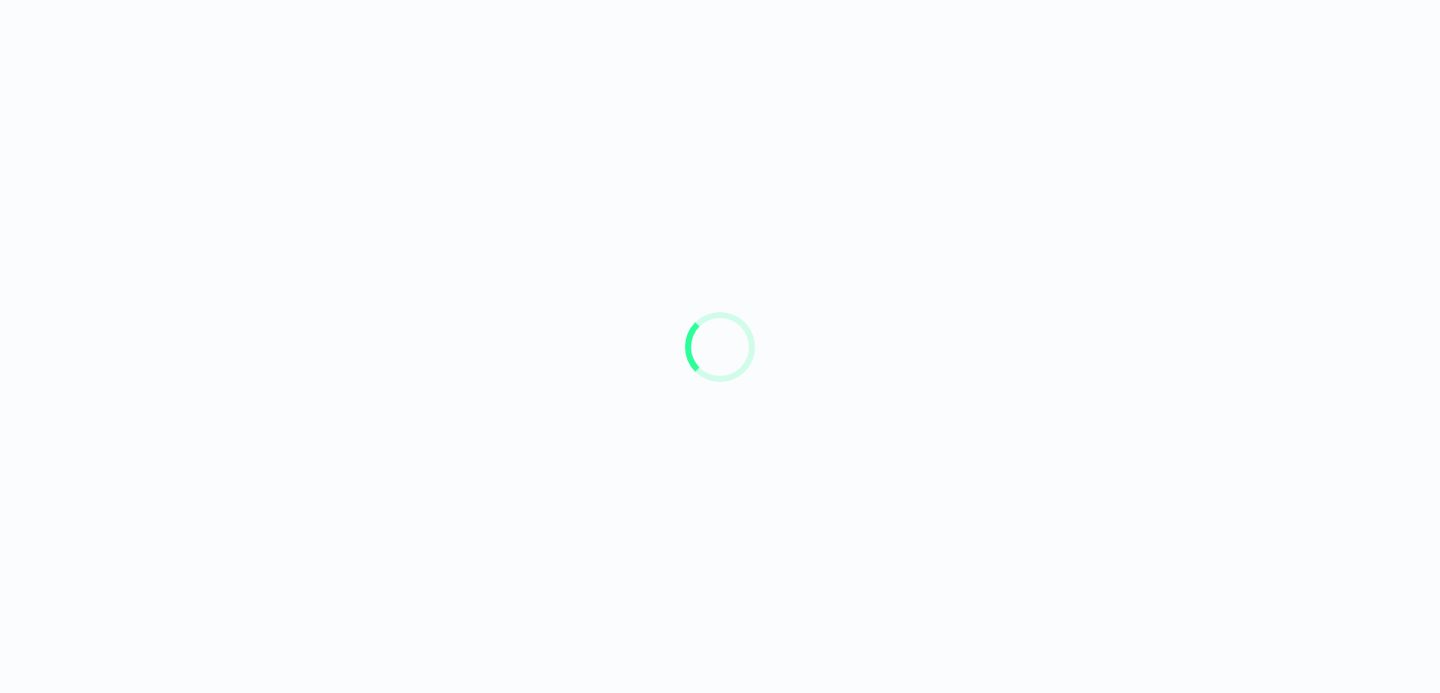 scroll, scrollTop: 0, scrollLeft: 0, axis: both 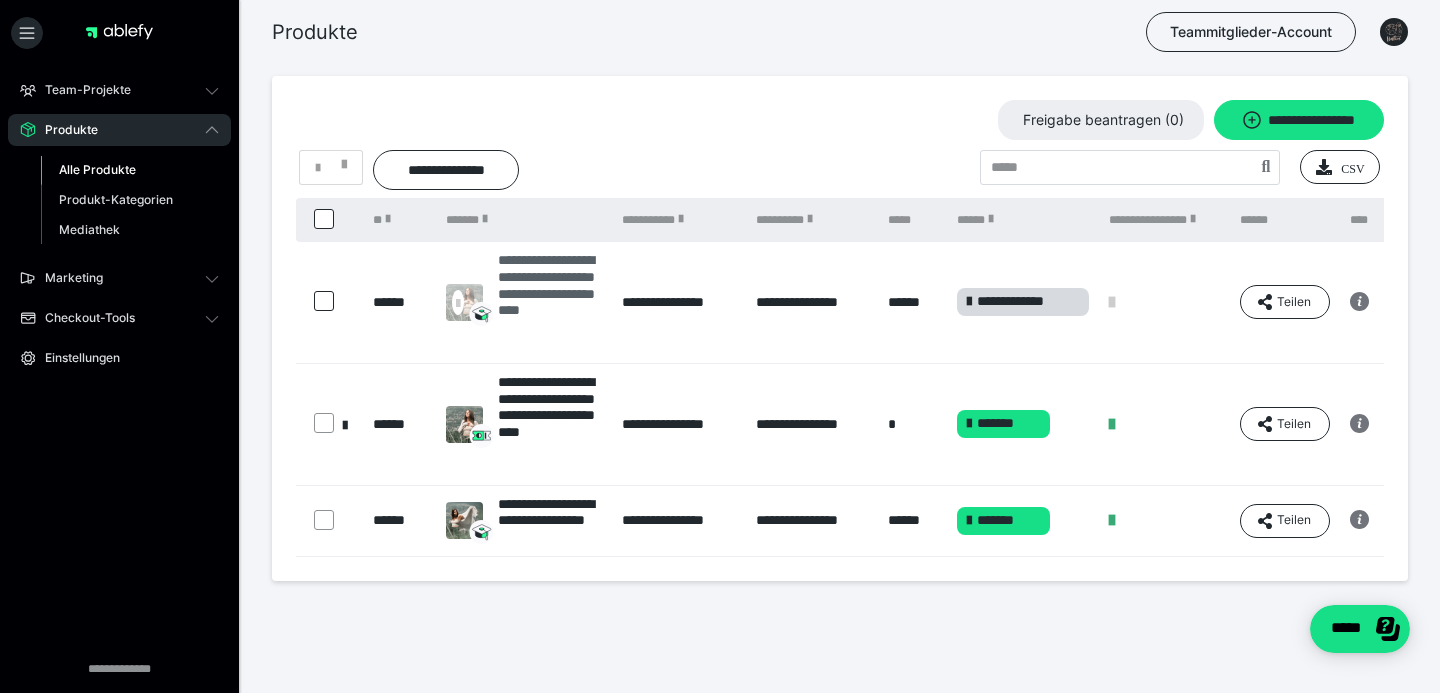 click on "**********" at bounding box center (550, 302) 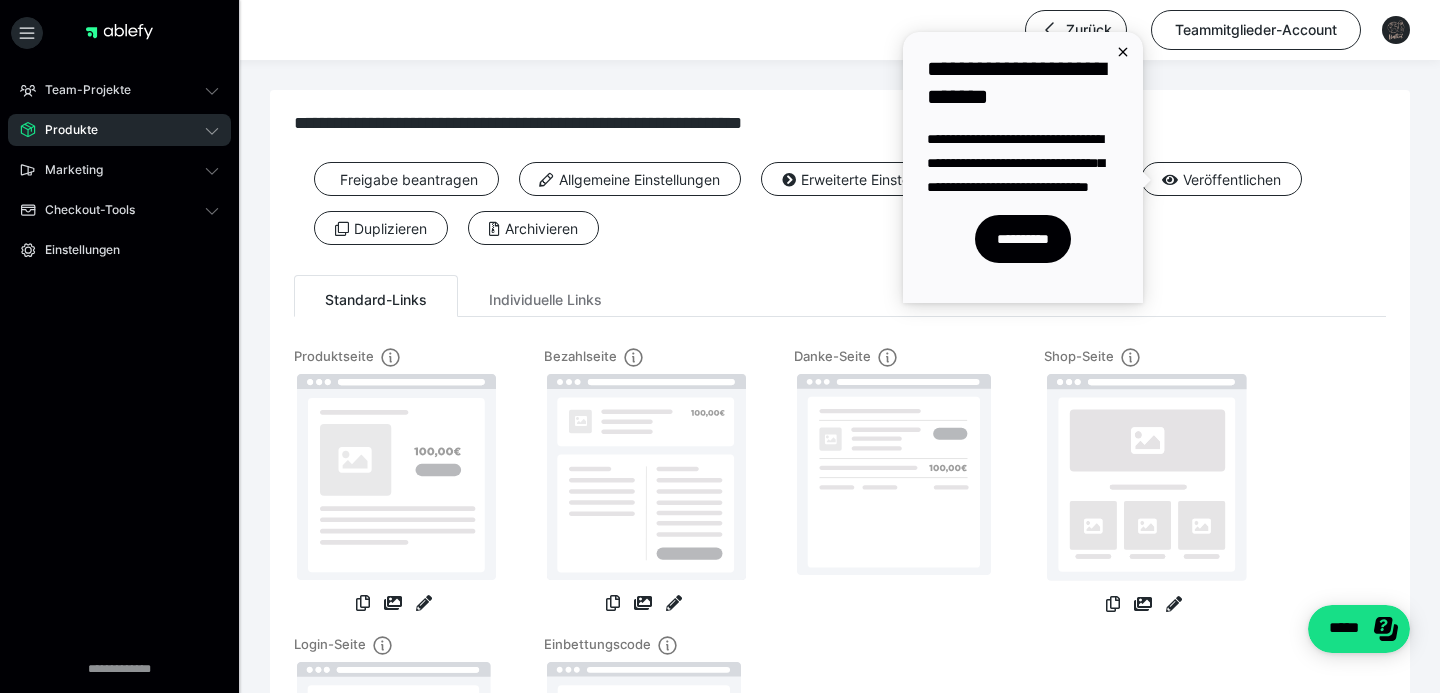 scroll, scrollTop: 0, scrollLeft: 0, axis: both 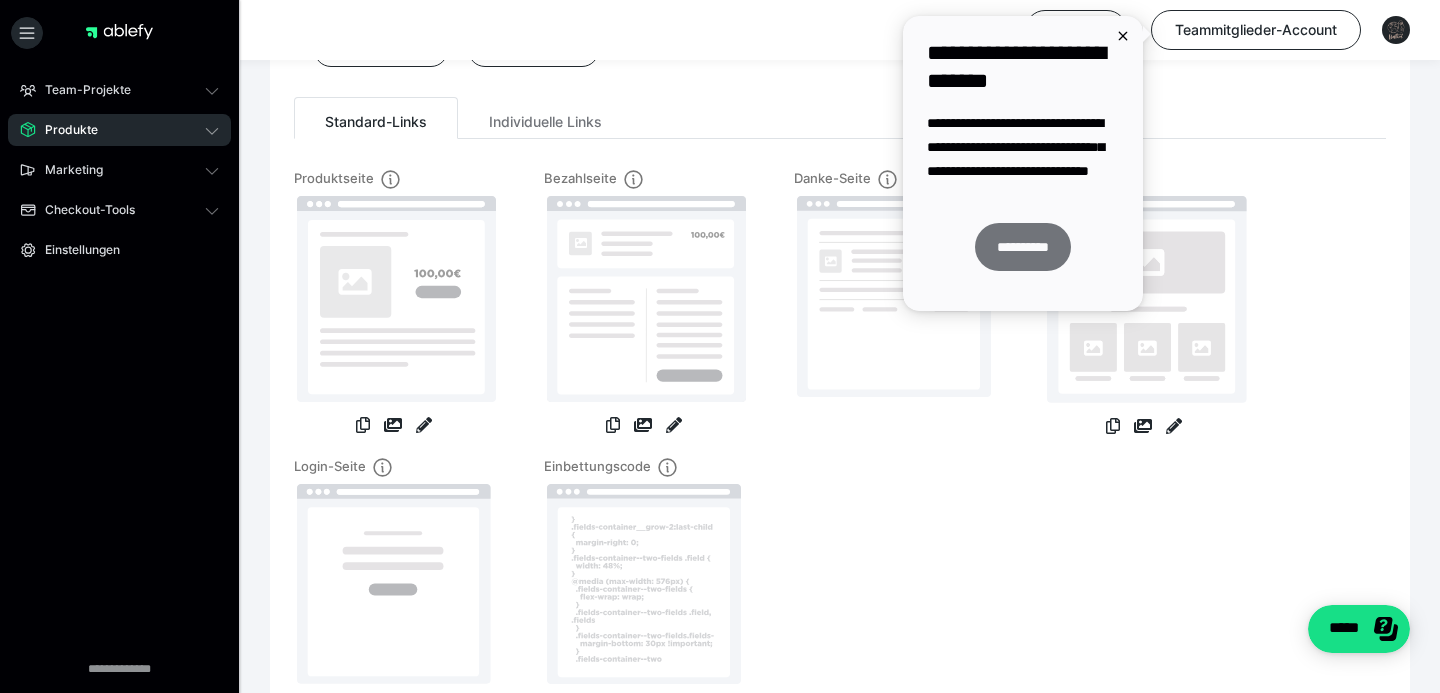 click on "**********" at bounding box center [1023, 247] 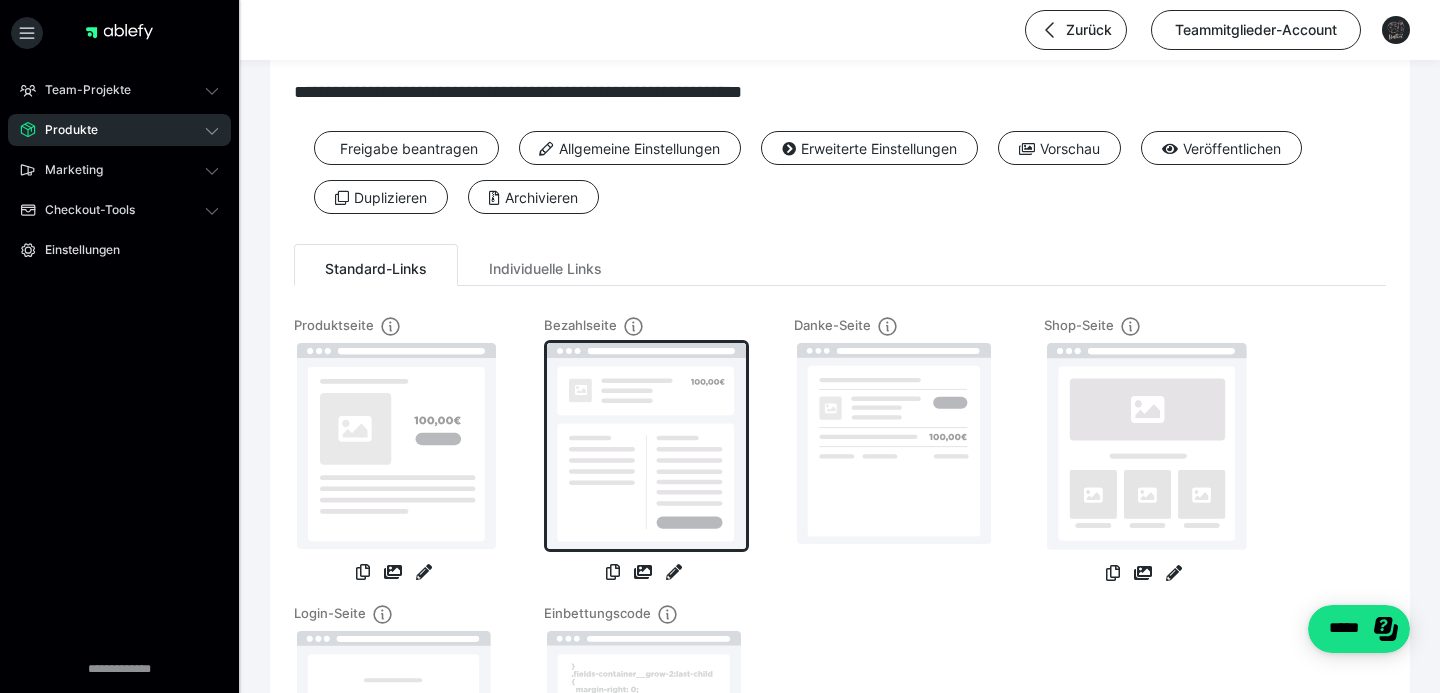 scroll, scrollTop: 0, scrollLeft: 0, axis: both 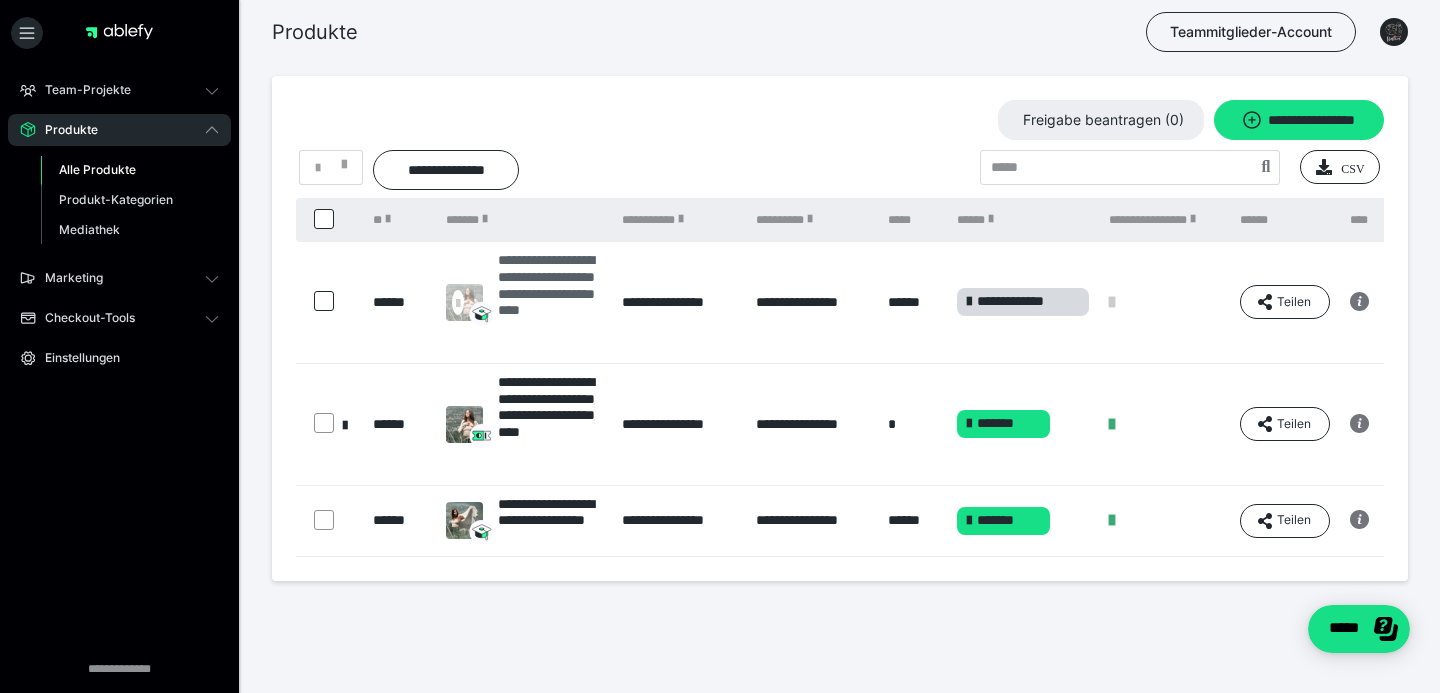click on "**********" at bounding box center (550, 302) 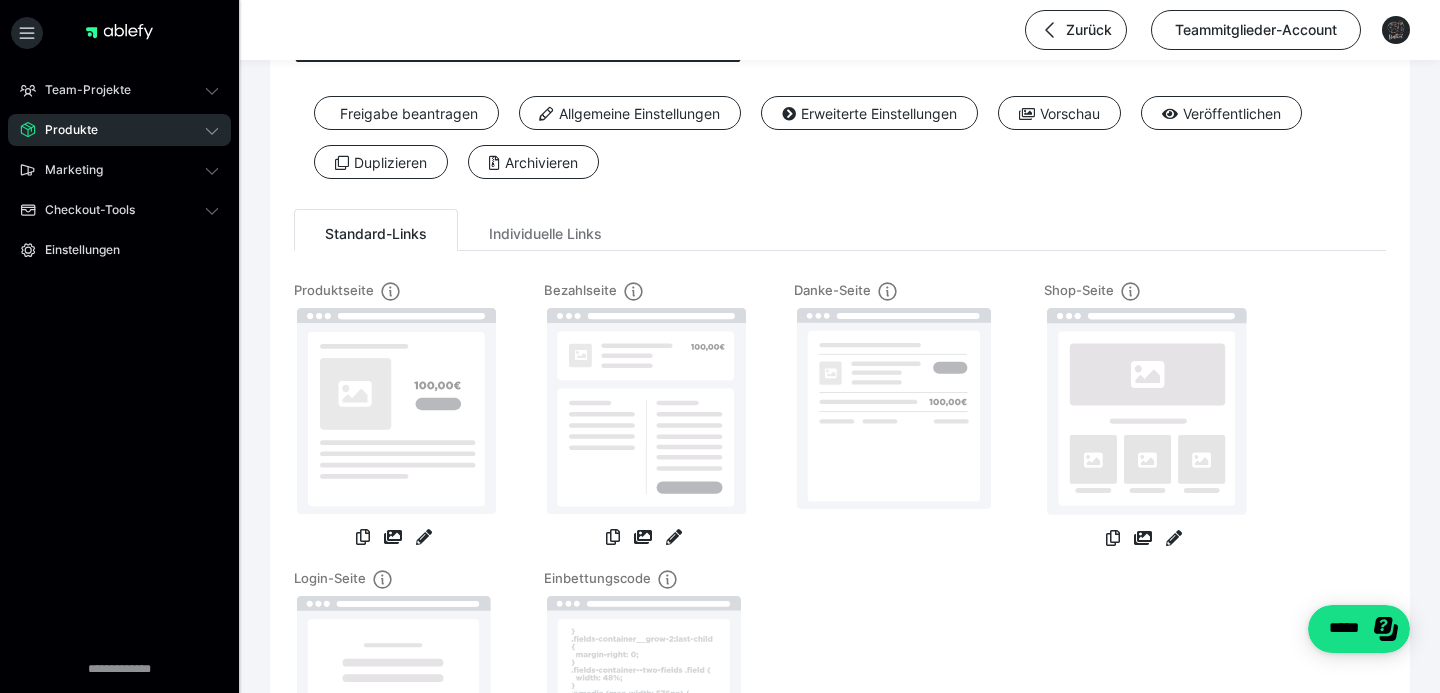 scroll, scrollTop: 0, scrollLeft: 0, axis: both 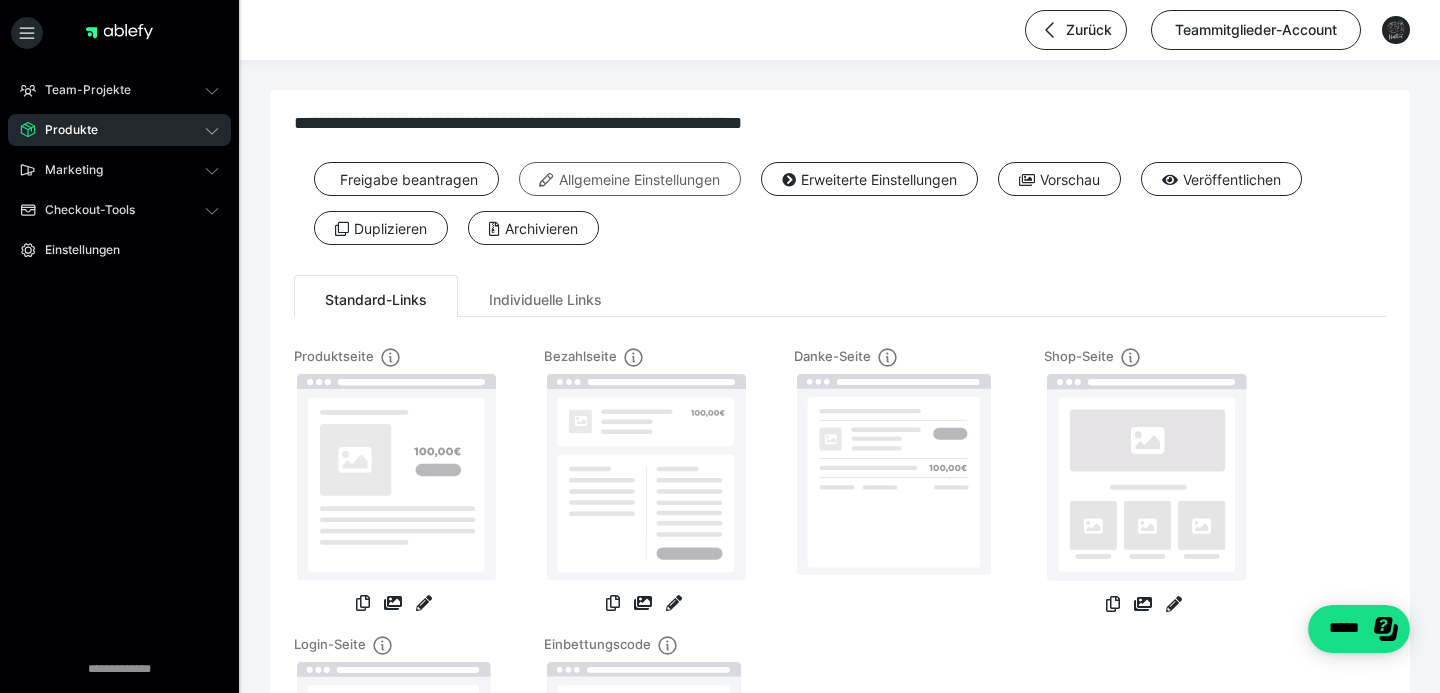 click on "Allgemeine Einstellungen" at bounding box center (630, 179) 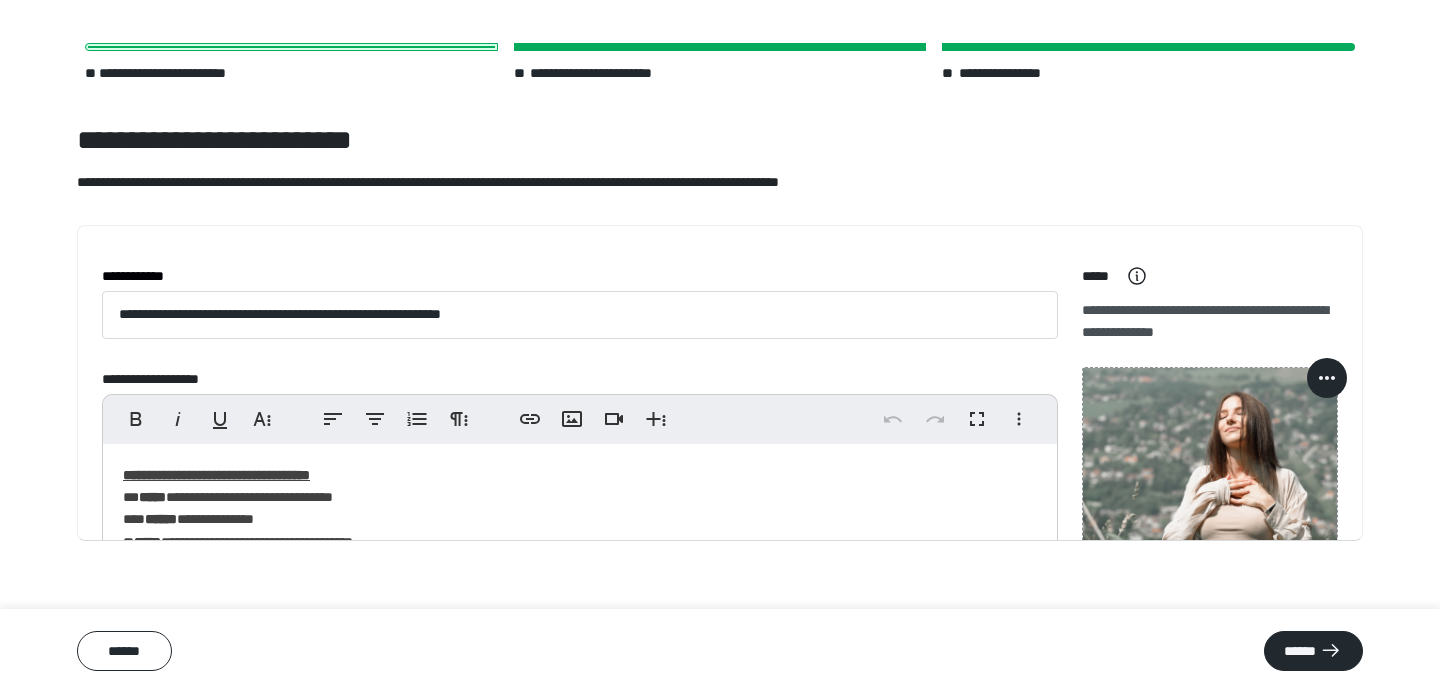 scroll, scrollTop: 65, scrollLeft: 0, axis: vertical 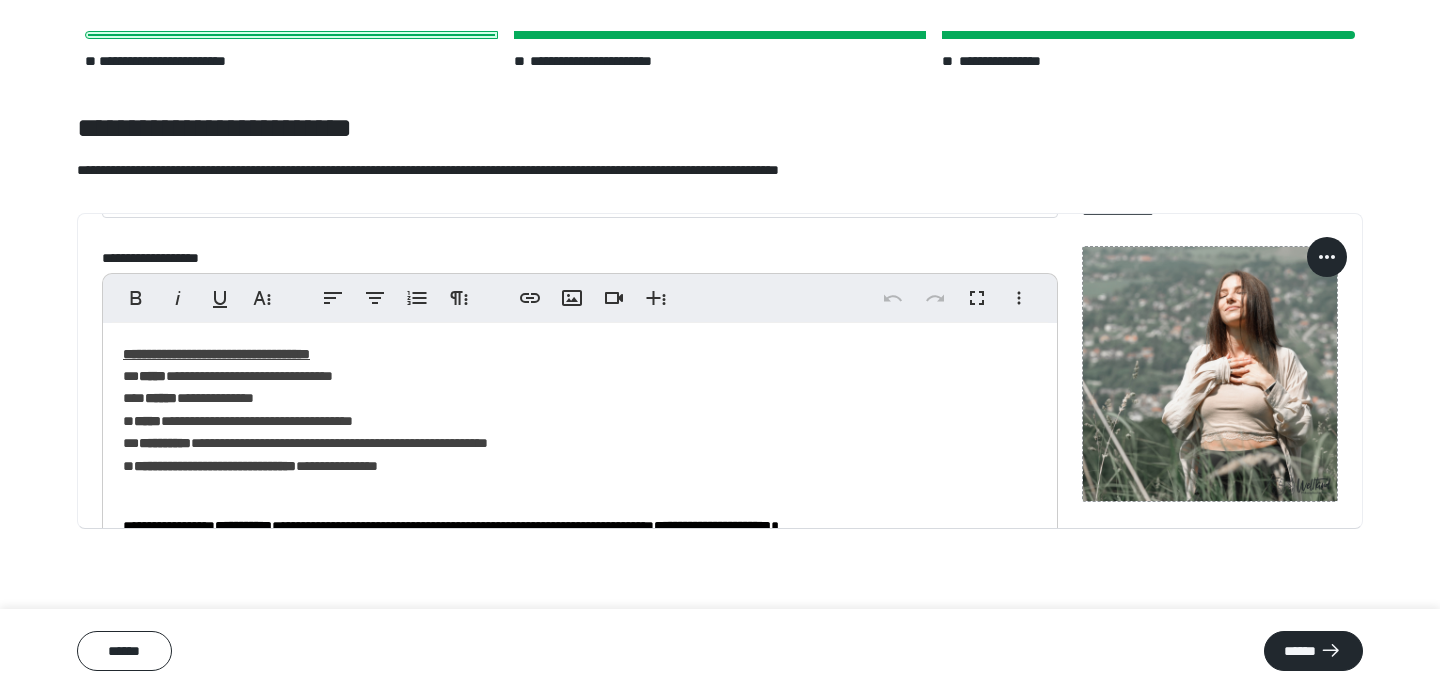 click on "**********" at bounding box center [580, 410] 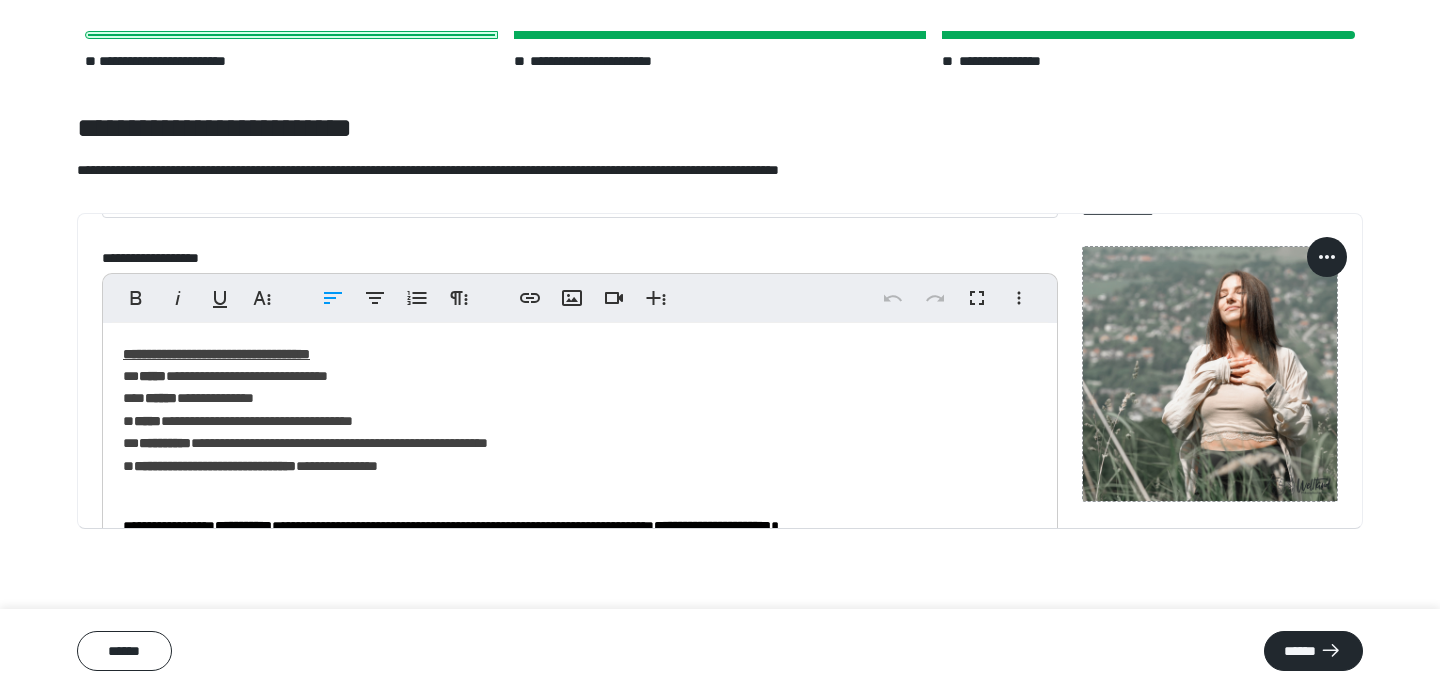 type 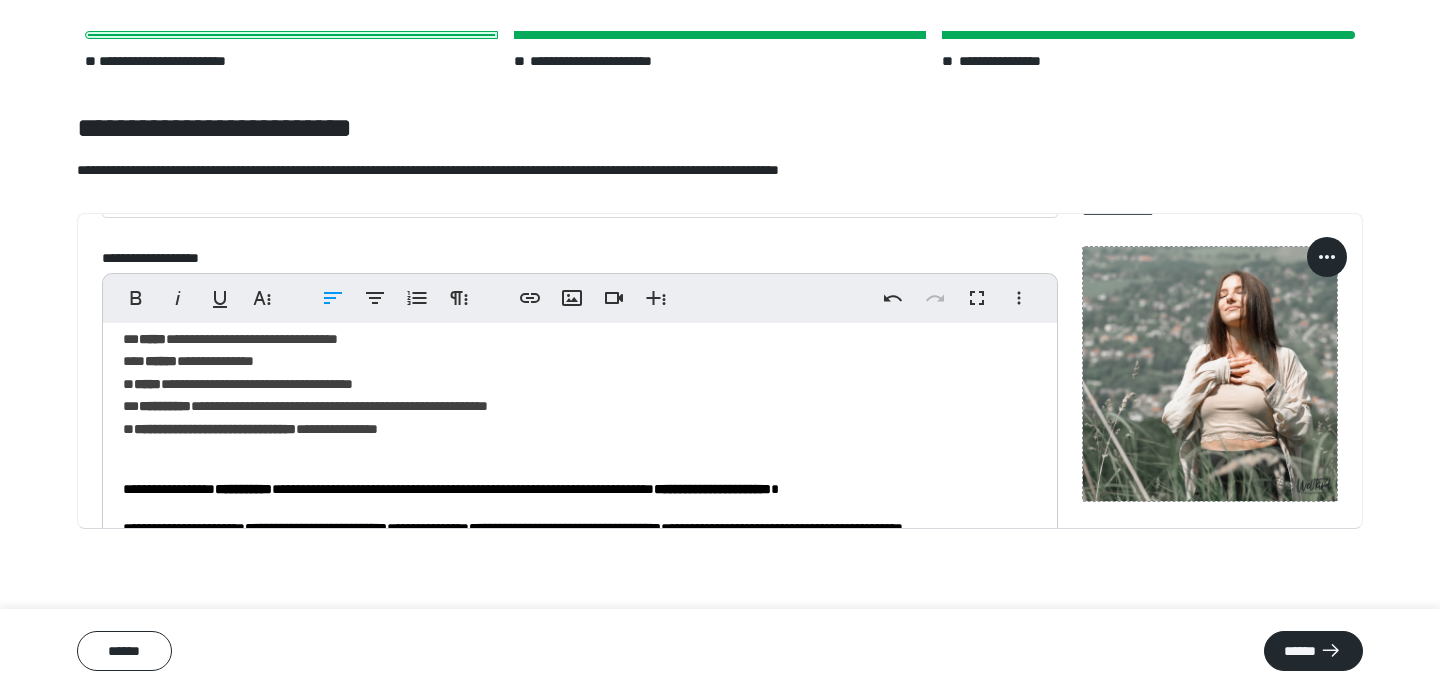scroll, scrollTop: 50, scrollLeft: 0, axis: vertical 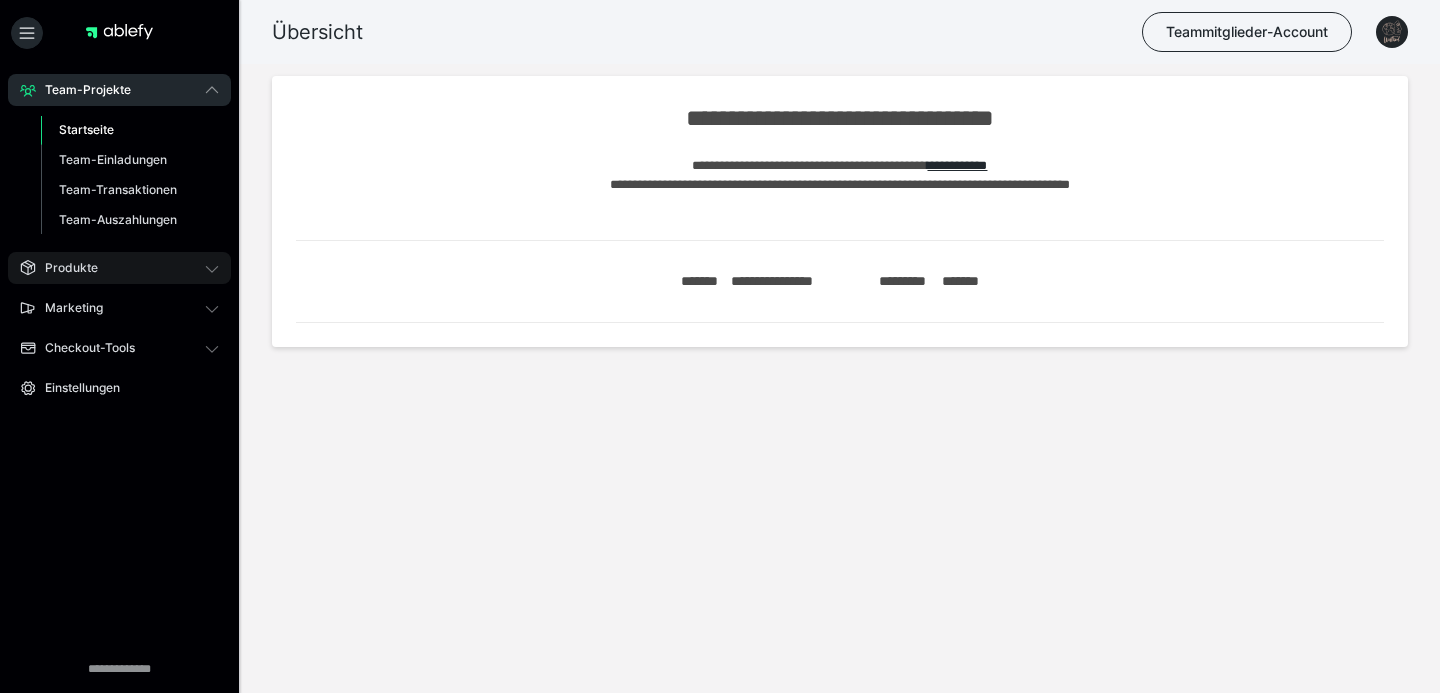 click on "Produkte" at bounding box center (64, 268) 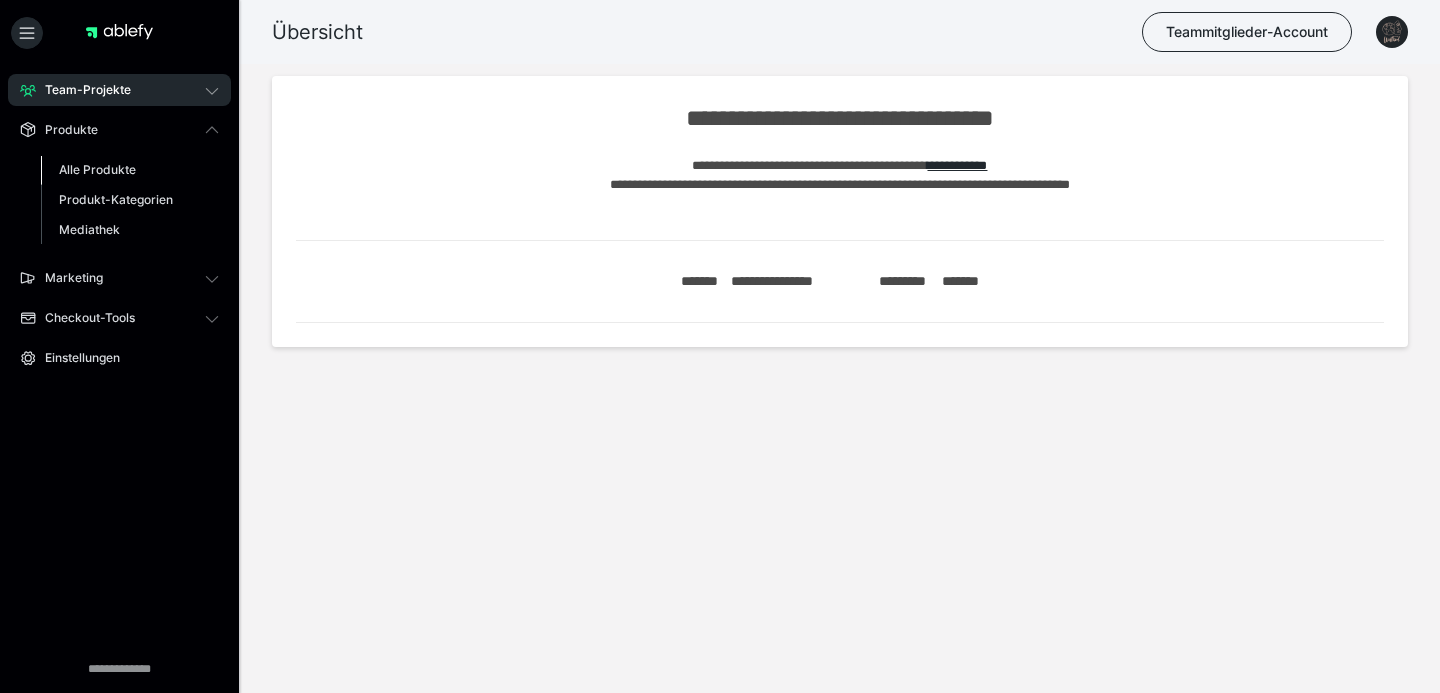 click on "Alle Produkte" at bounding box center (97, 169) 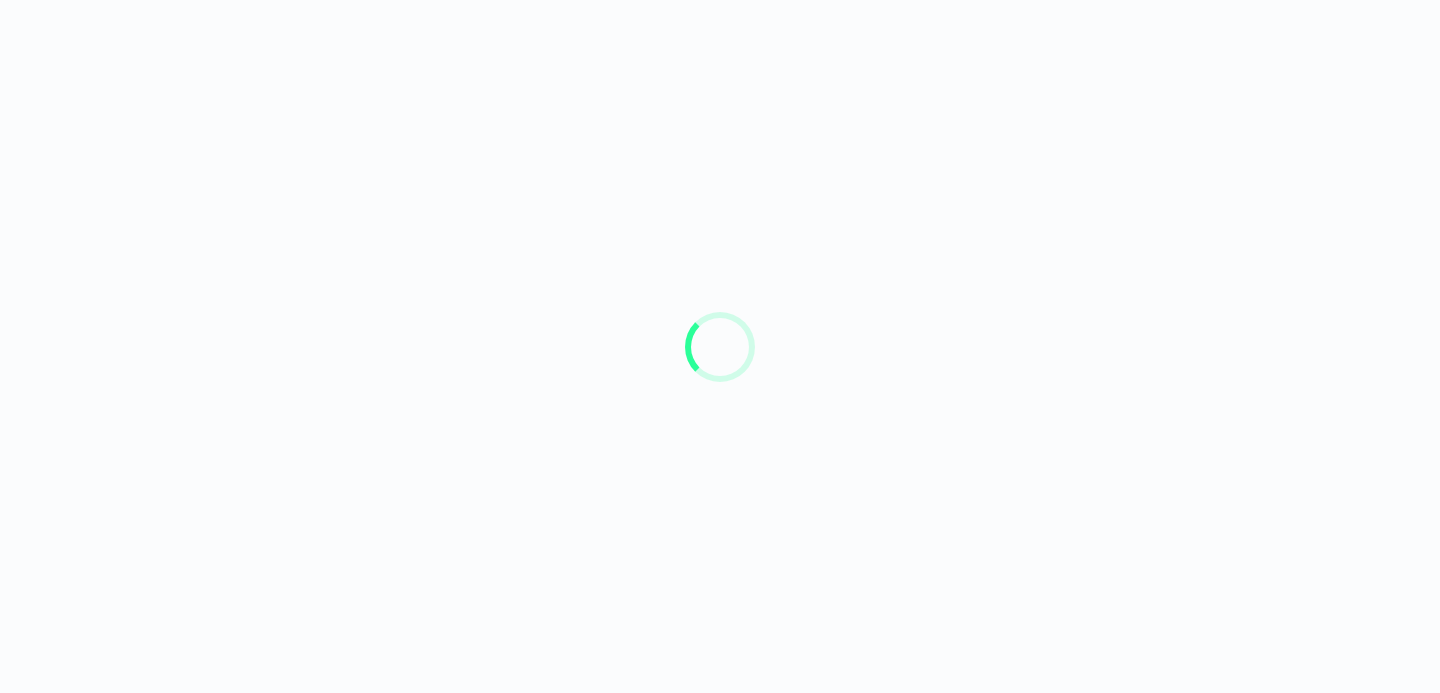 scroll, scrollTop: 0, scrollLeft: 0, axis: both 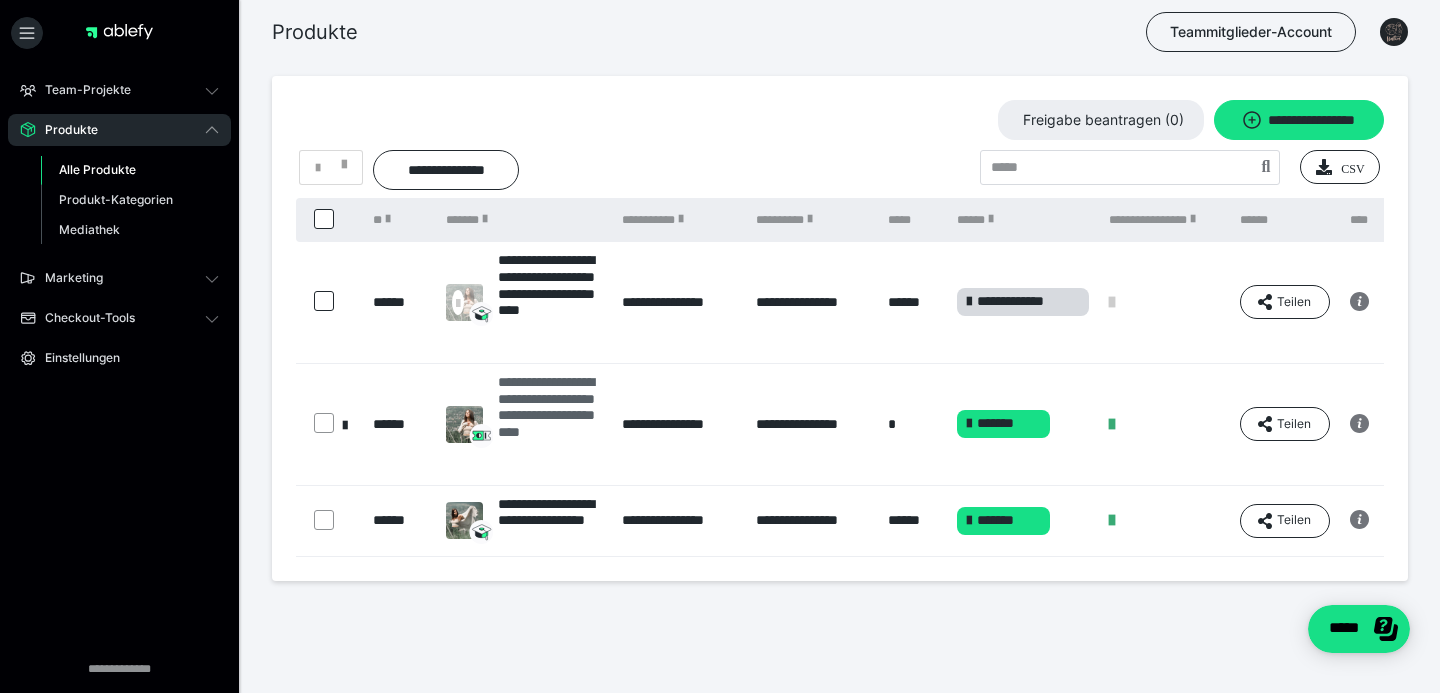 click on "**********" at bounding box center (550, 424) 